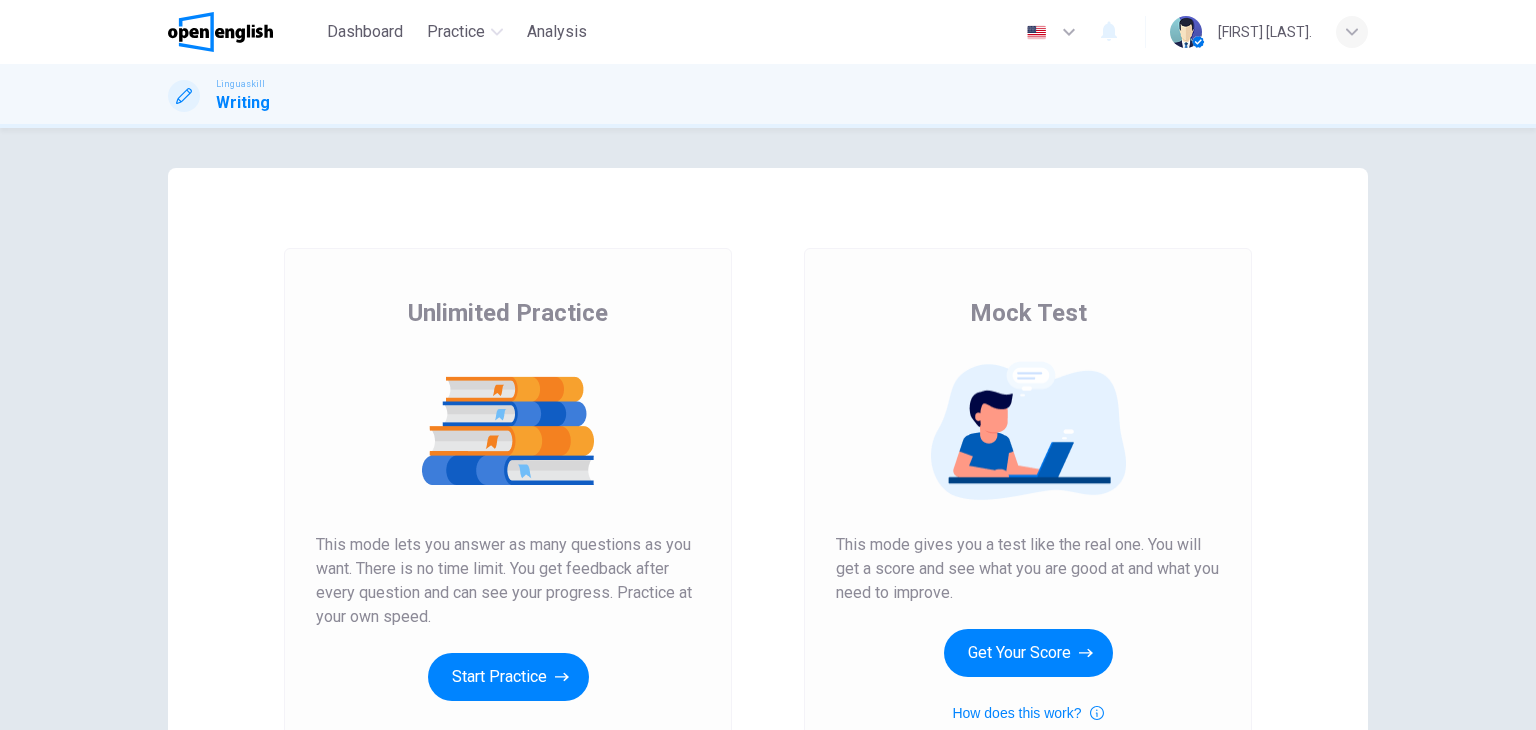 scroll, scrollTop: 0, scrollLeft: 0, axis: both 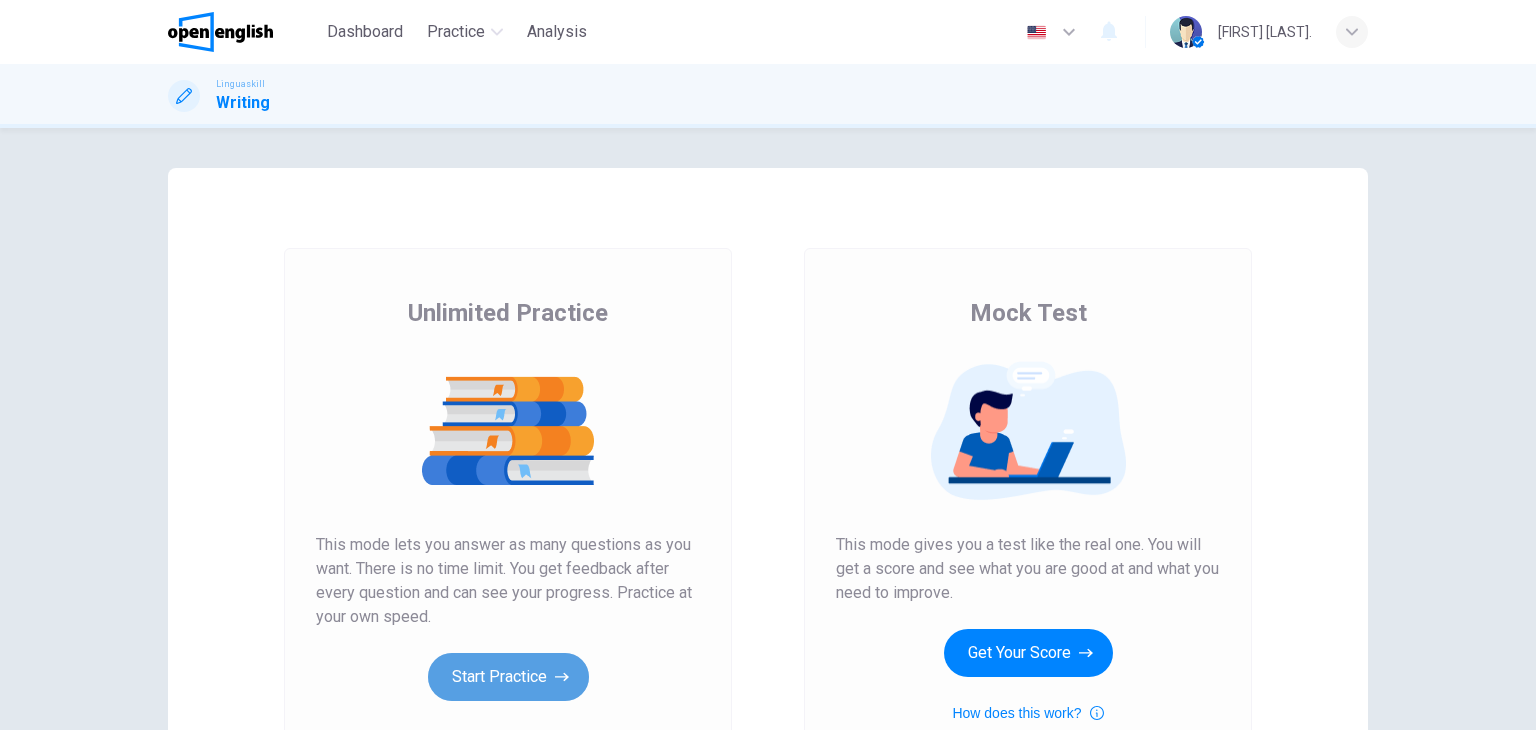 click on "Start Practice" at bounding box center (508, 677) 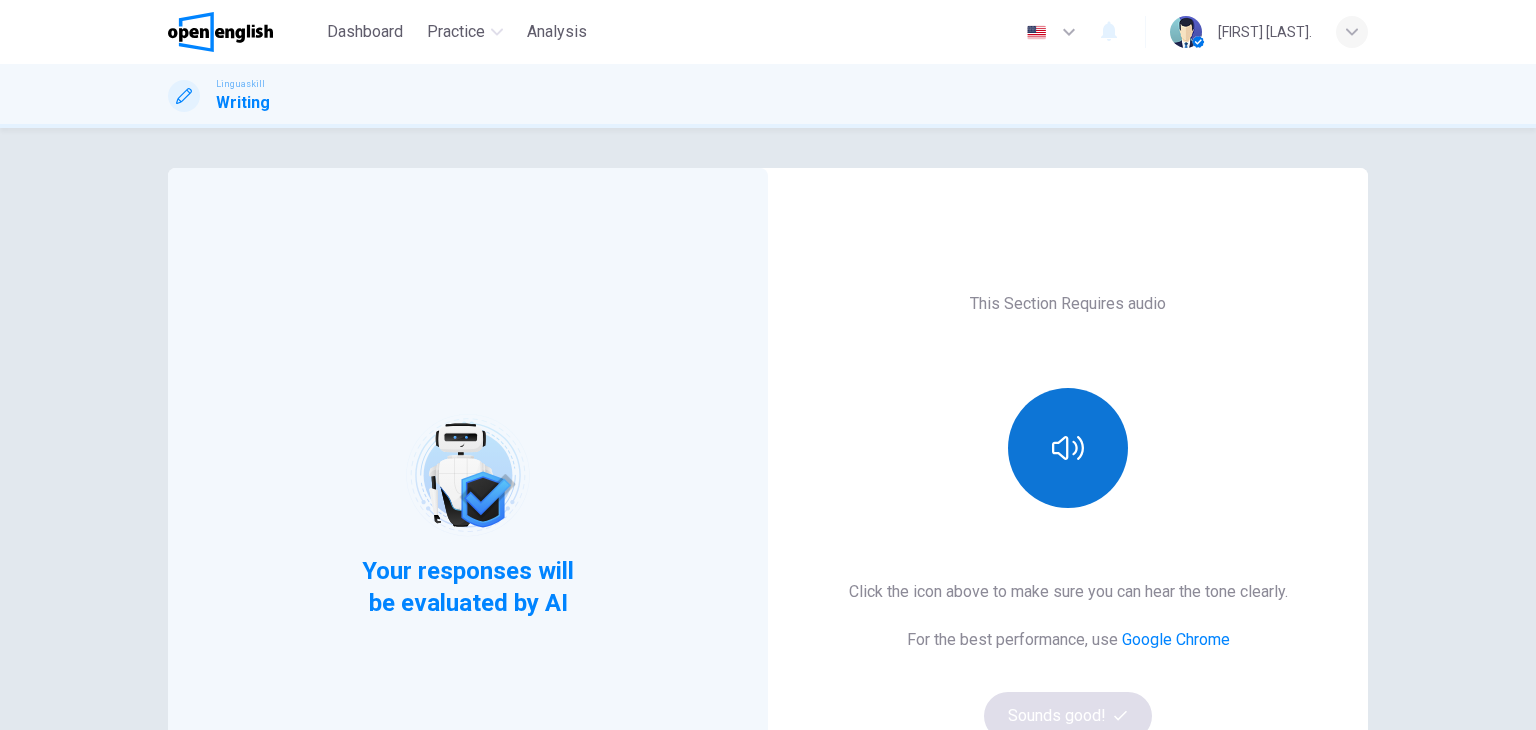 click at bounding box center [1068, 448] 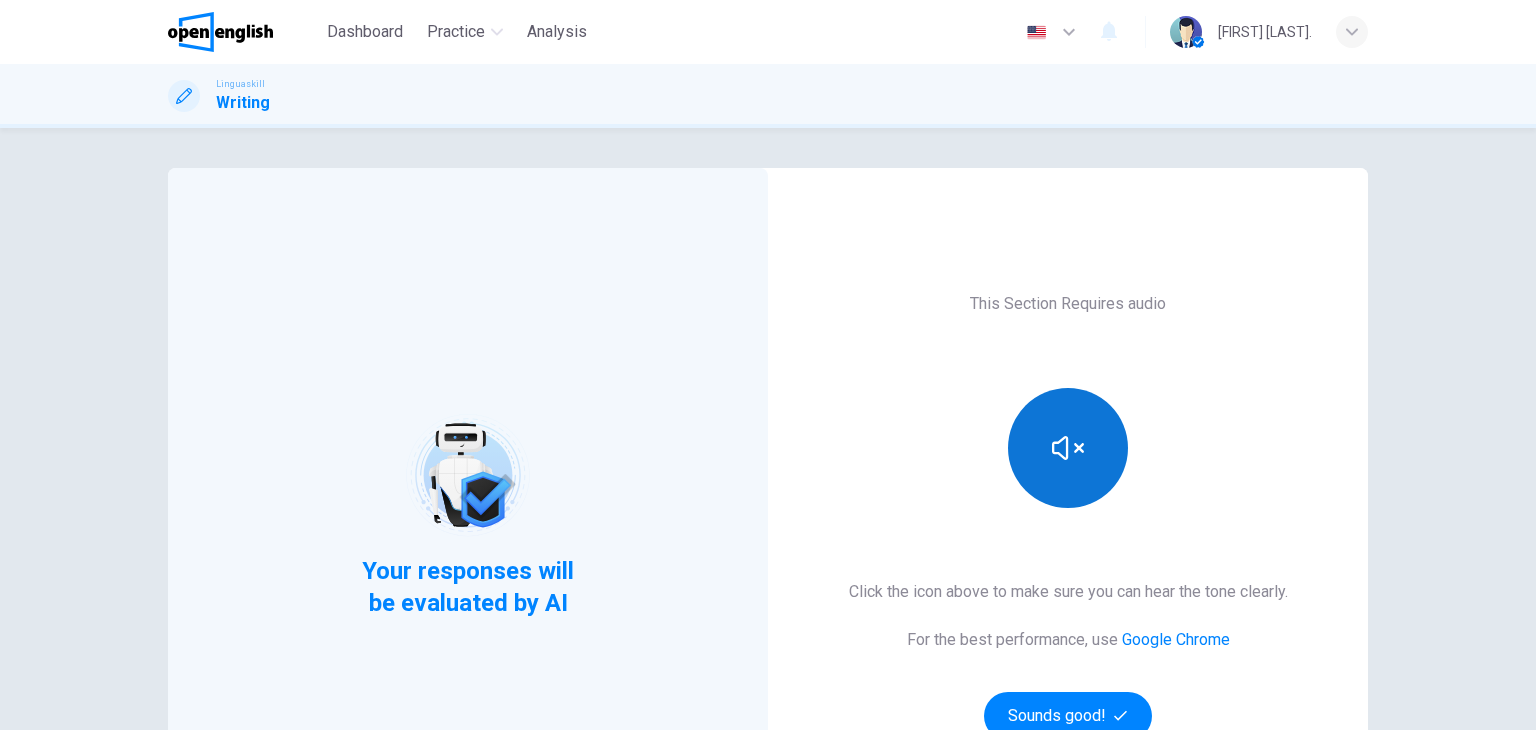 click at bounding box center [1068, 448] 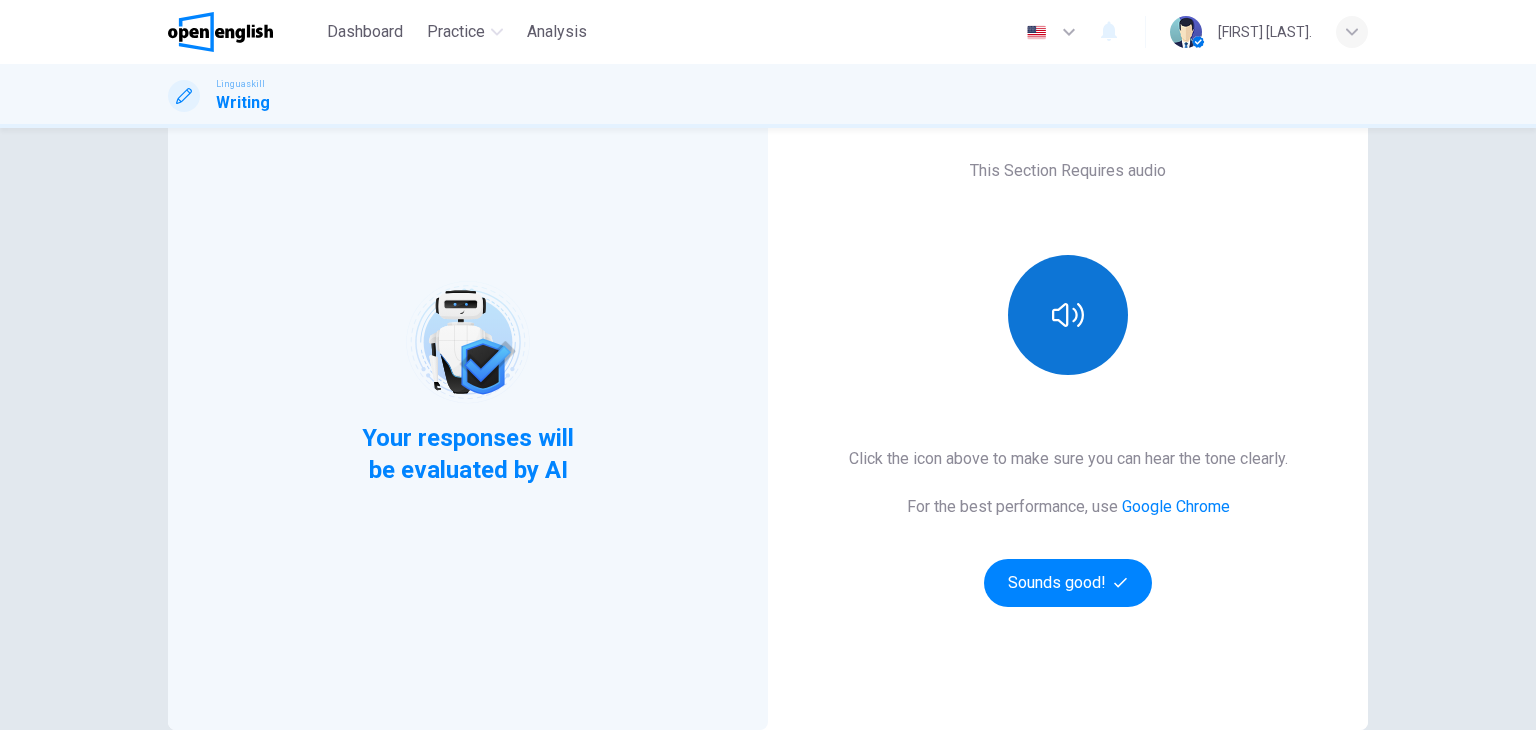 scroll, scrollTop: 237, scrollLeft: 0, axis: vertical 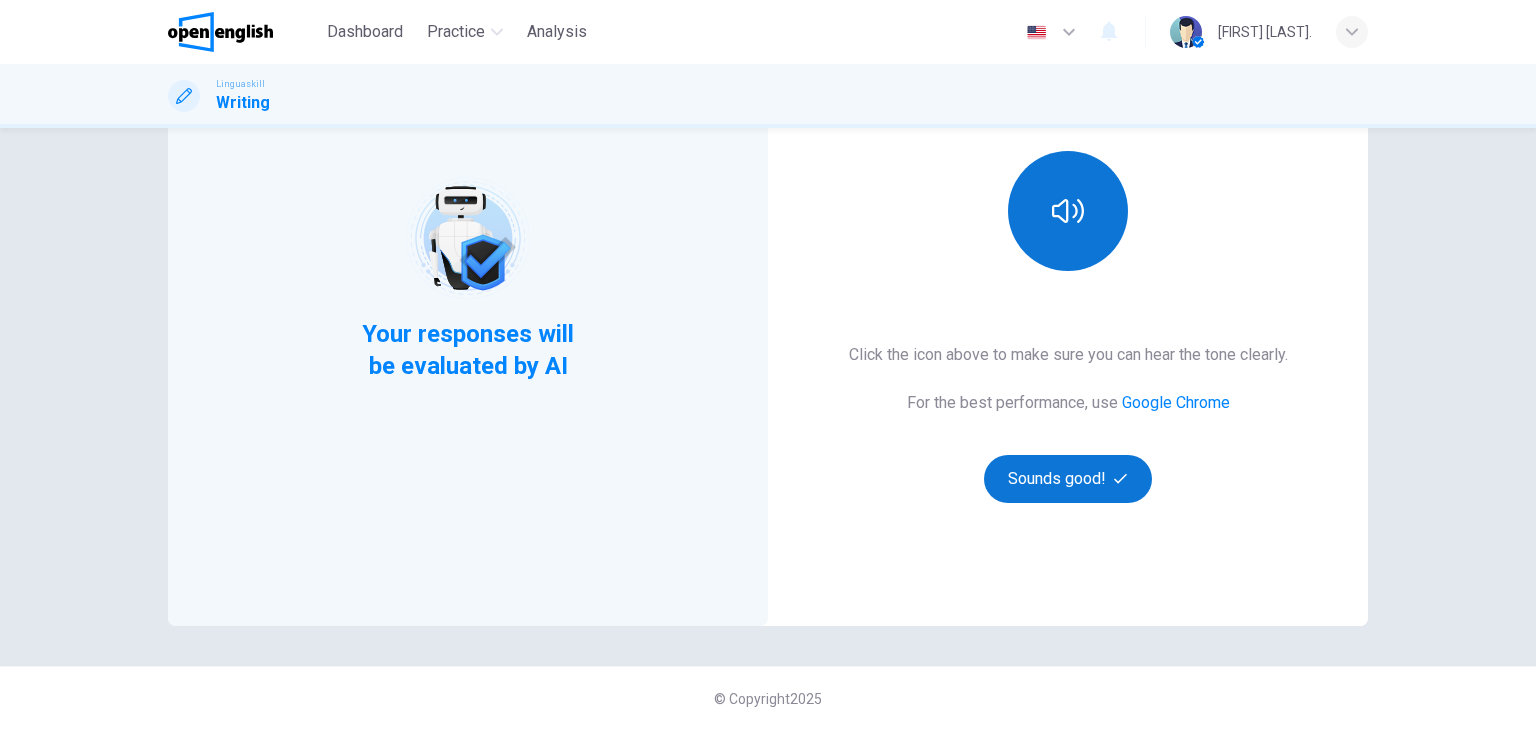 click on "Sounds good!" at bounding box center [1068, 479] 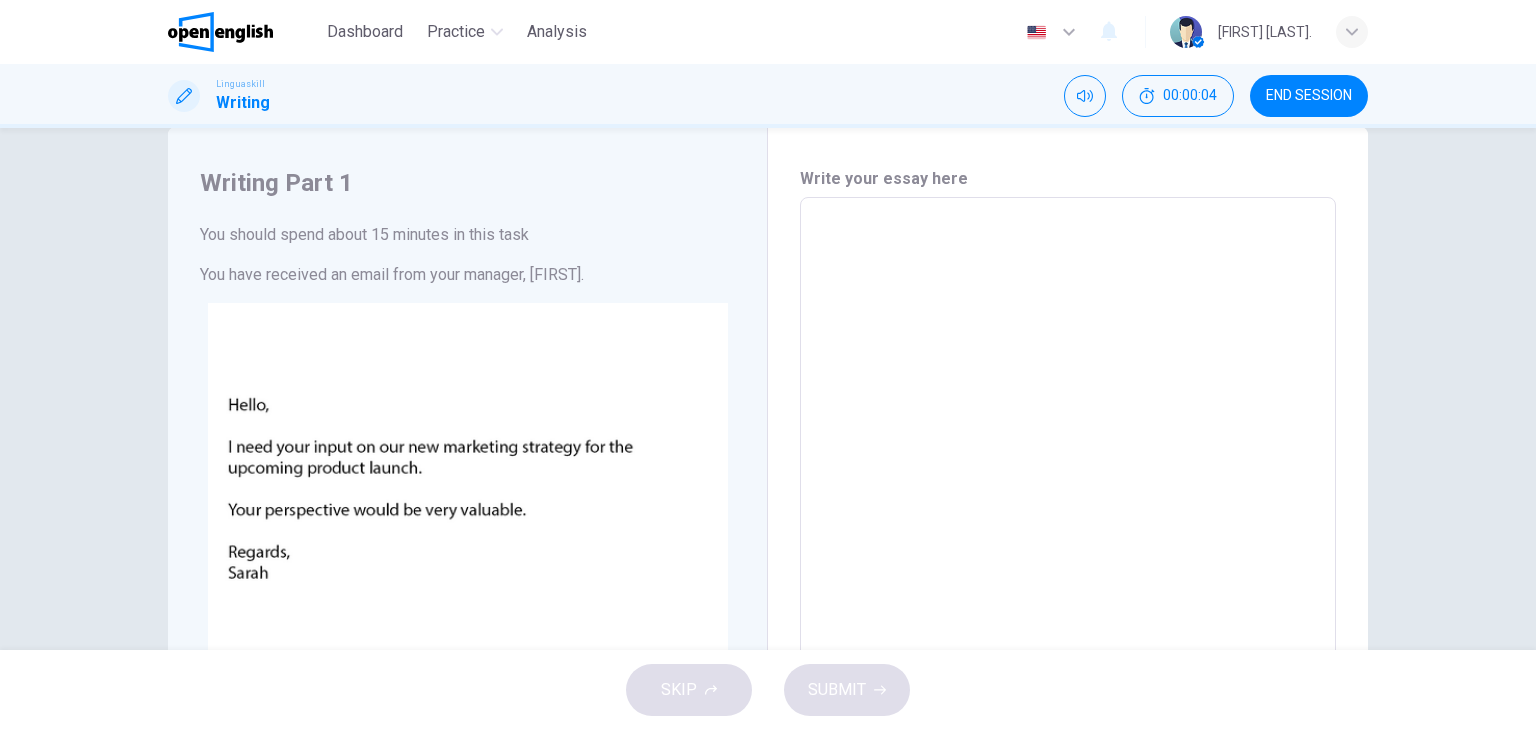 scroll, scrollTop: 44, scrollLeft: 0, axis: vertical 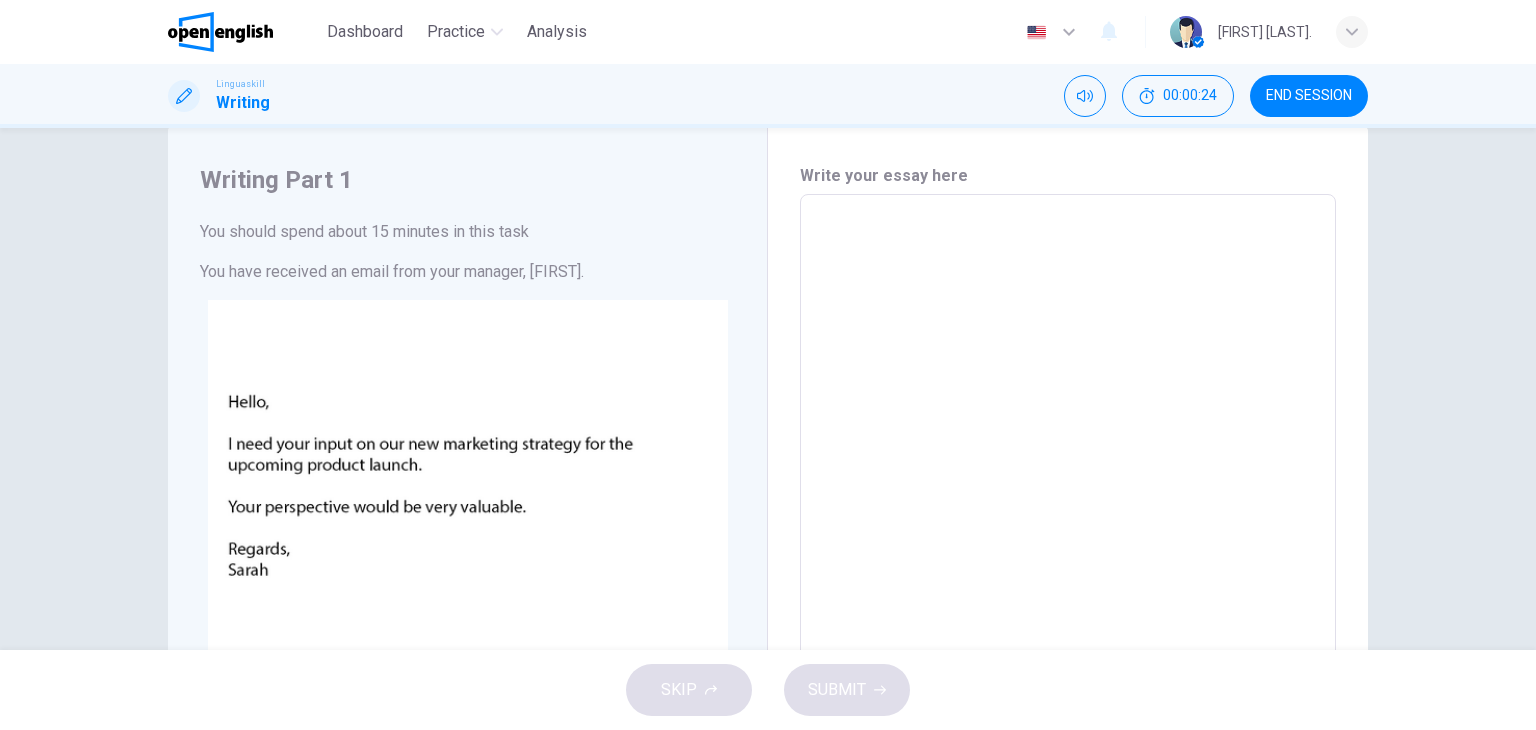 click at bounding box center [1068, 567] 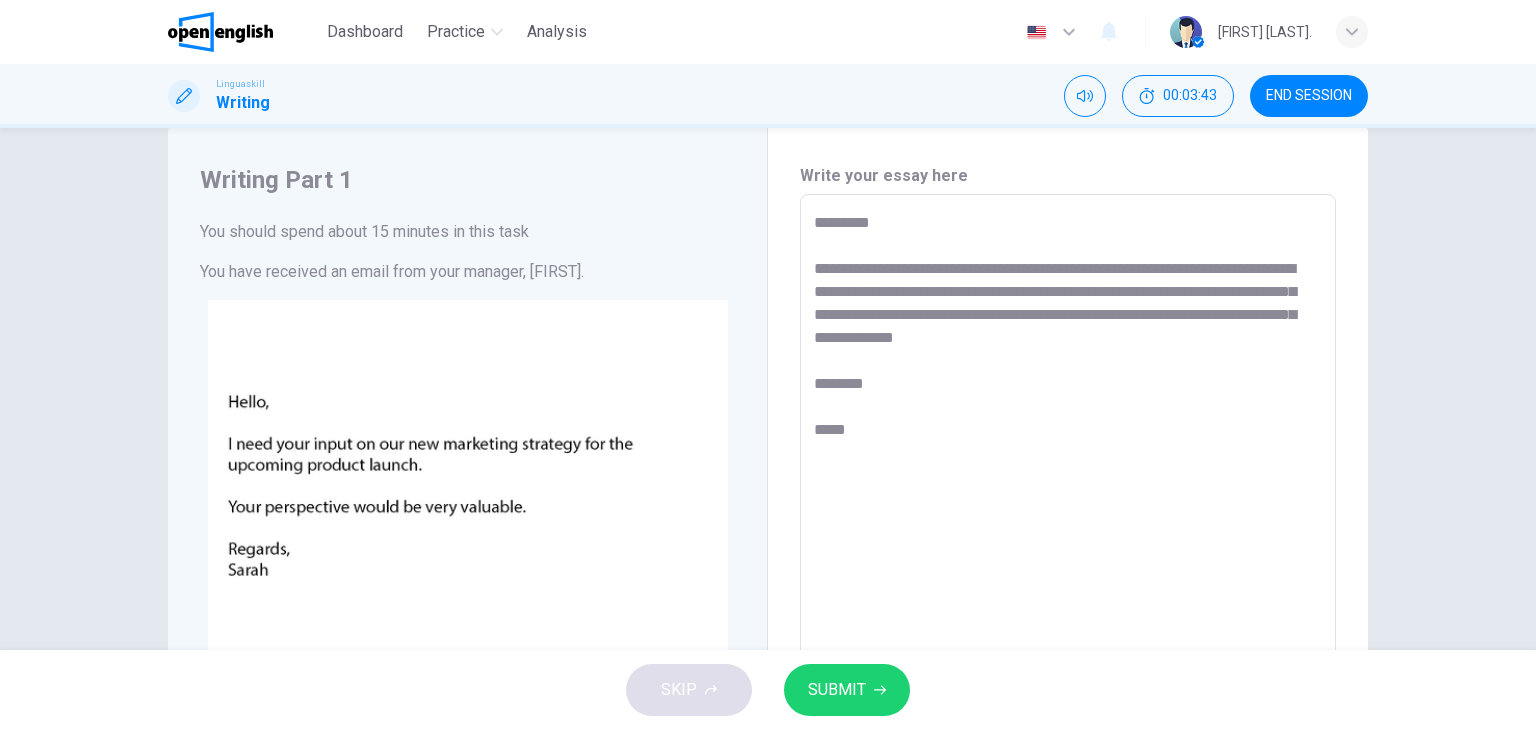 type on "**********" 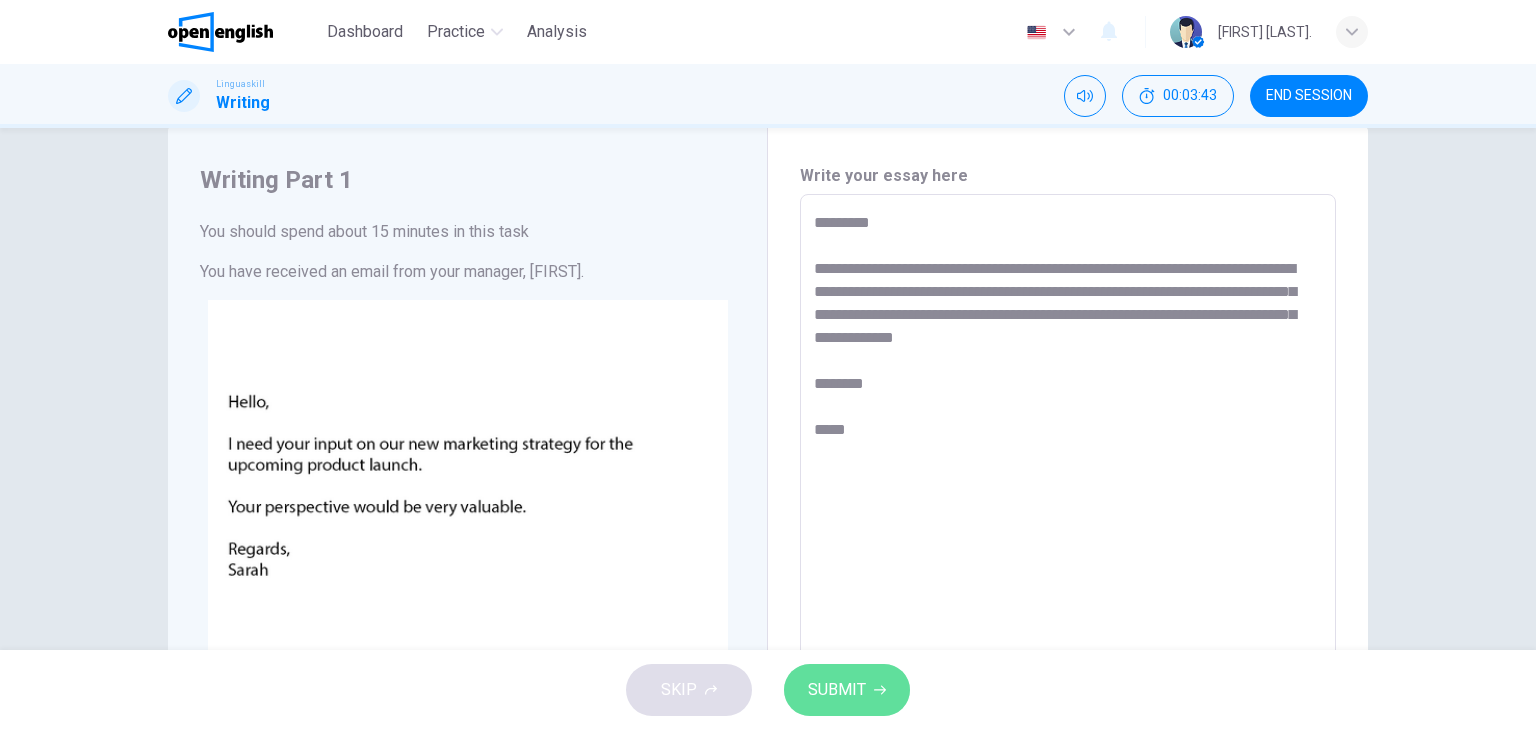 click on "SUBMIT" at bounding box center (837, 690) 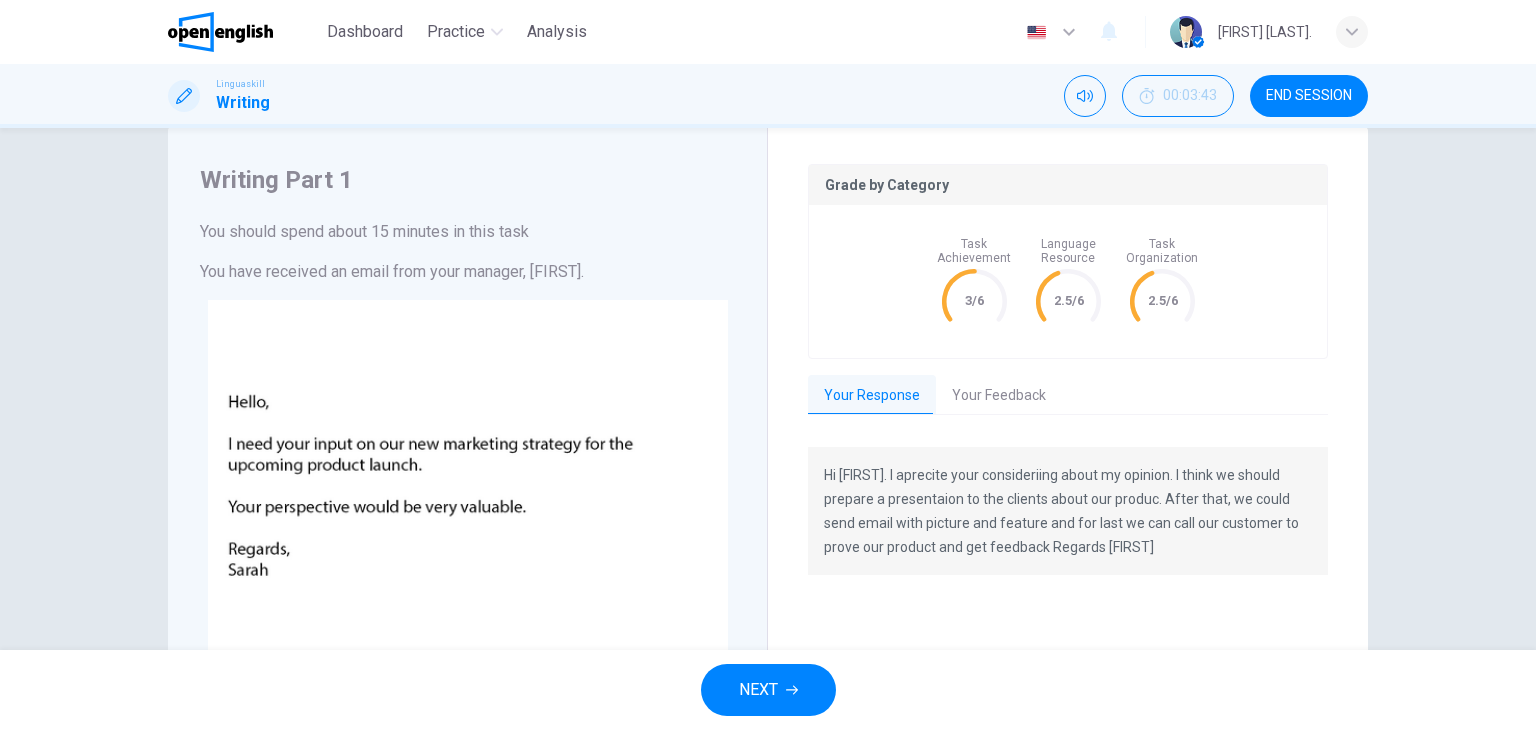 click on "Your Feedback" at bounding box center [999, 396] 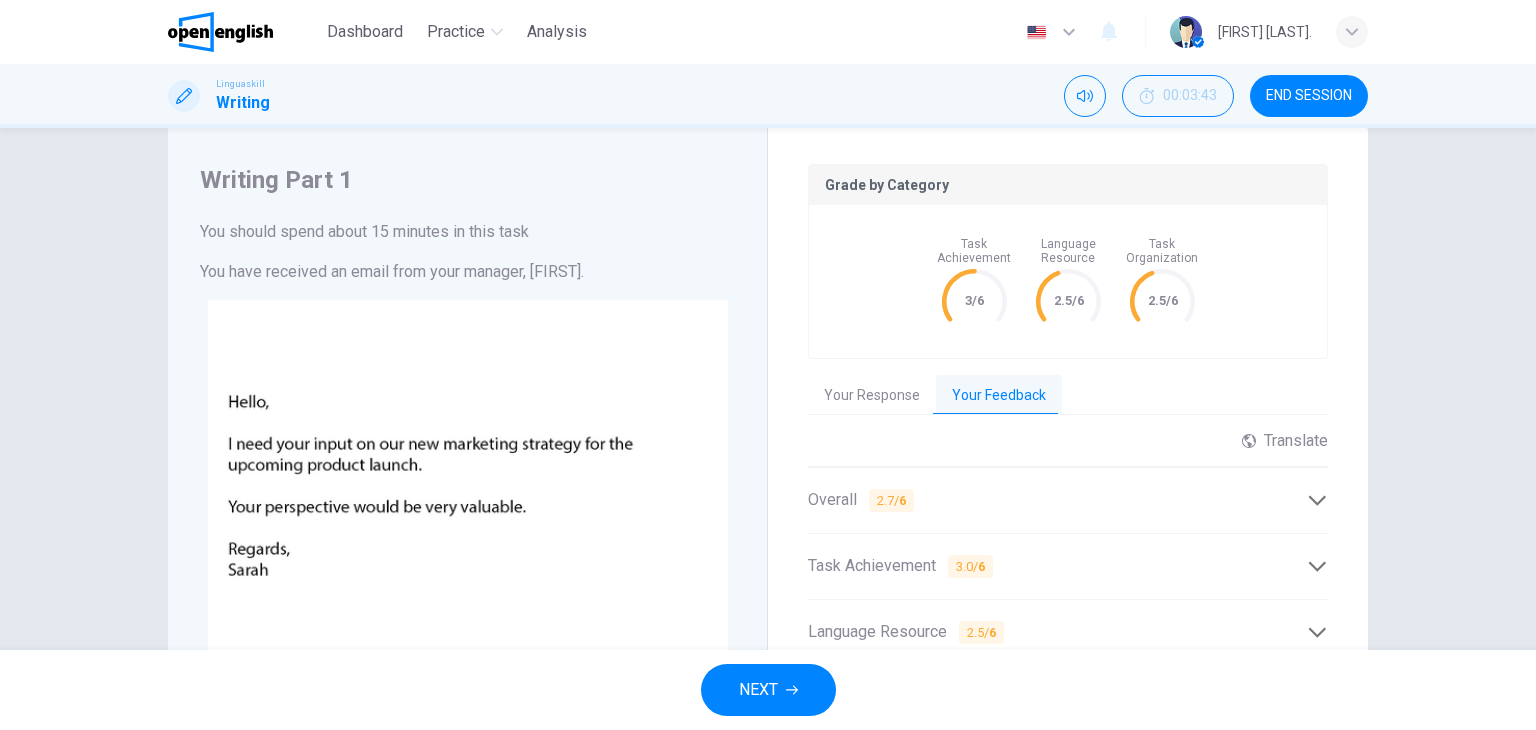 click at bounding box center (1317, 500) 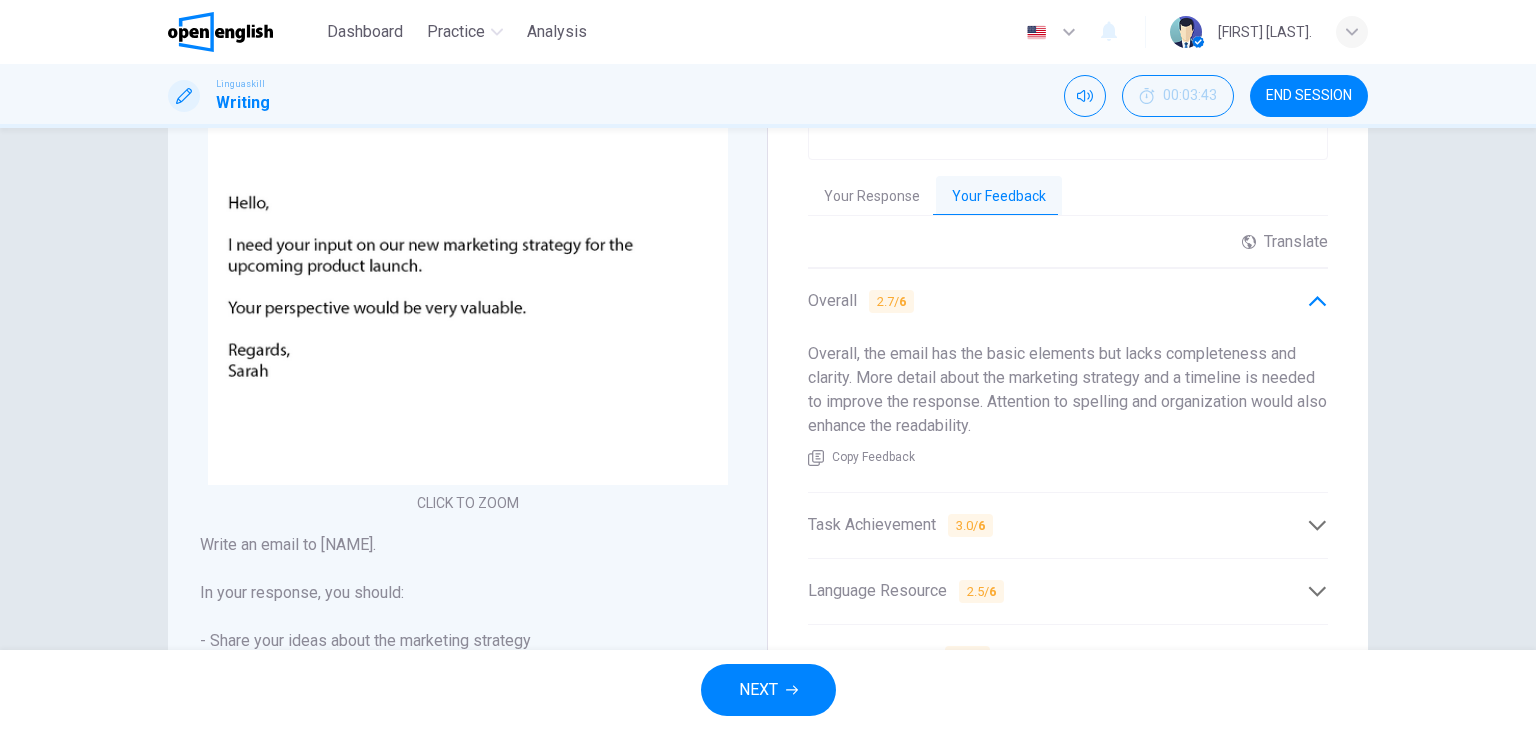 scroll, scrollTop: 266, scrollLeft: 0, axis: vertical 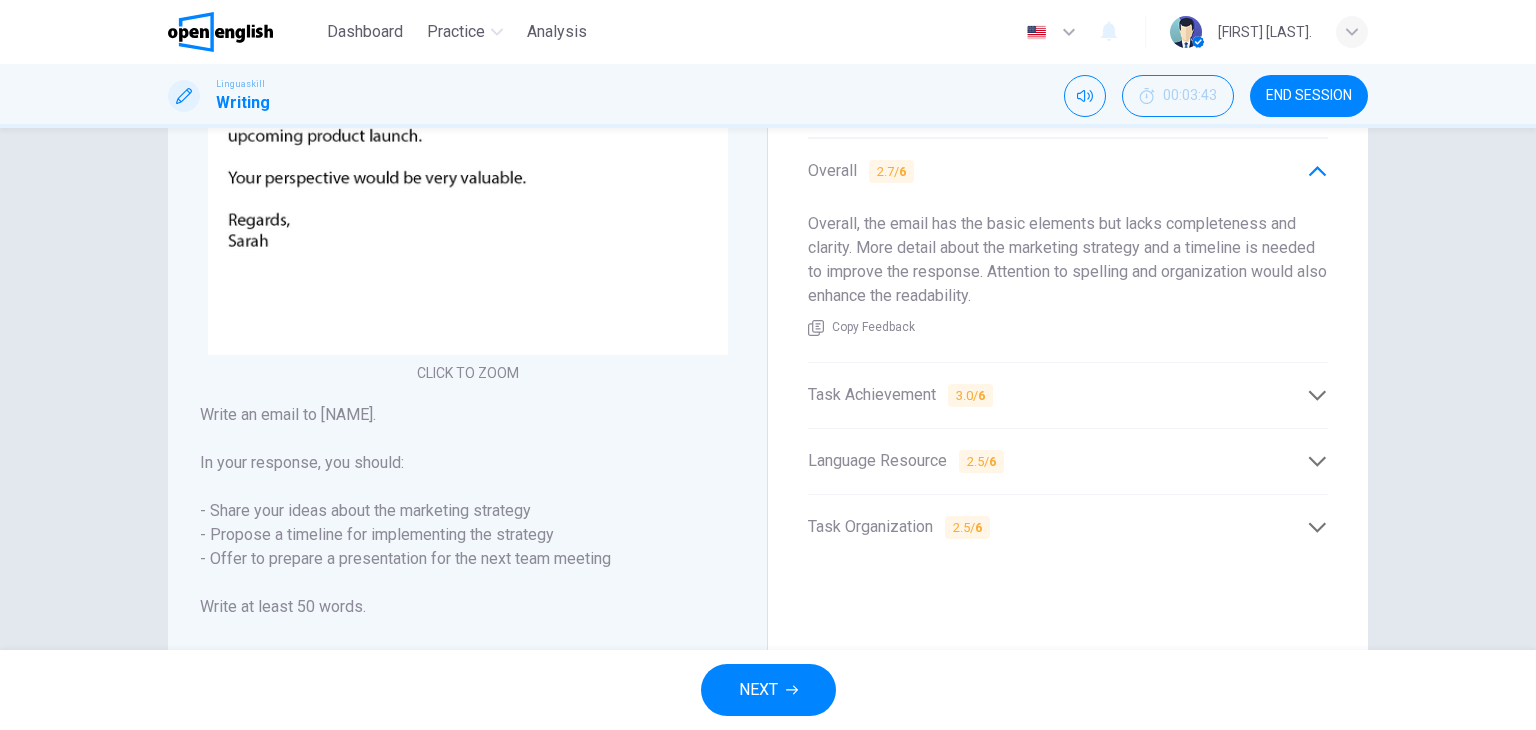 click at bounding box center [1317, 395] 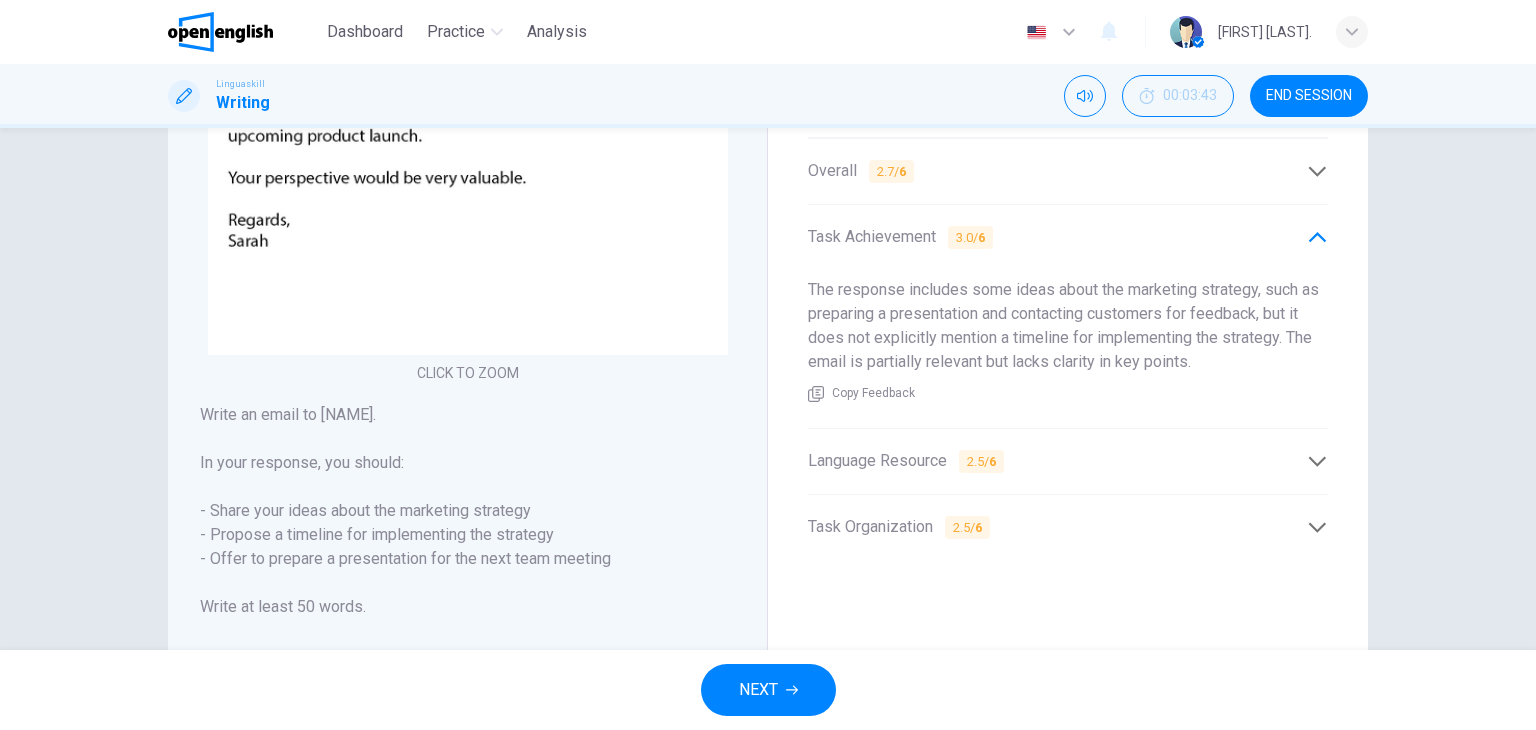 click at bounding box center [1317, 461] 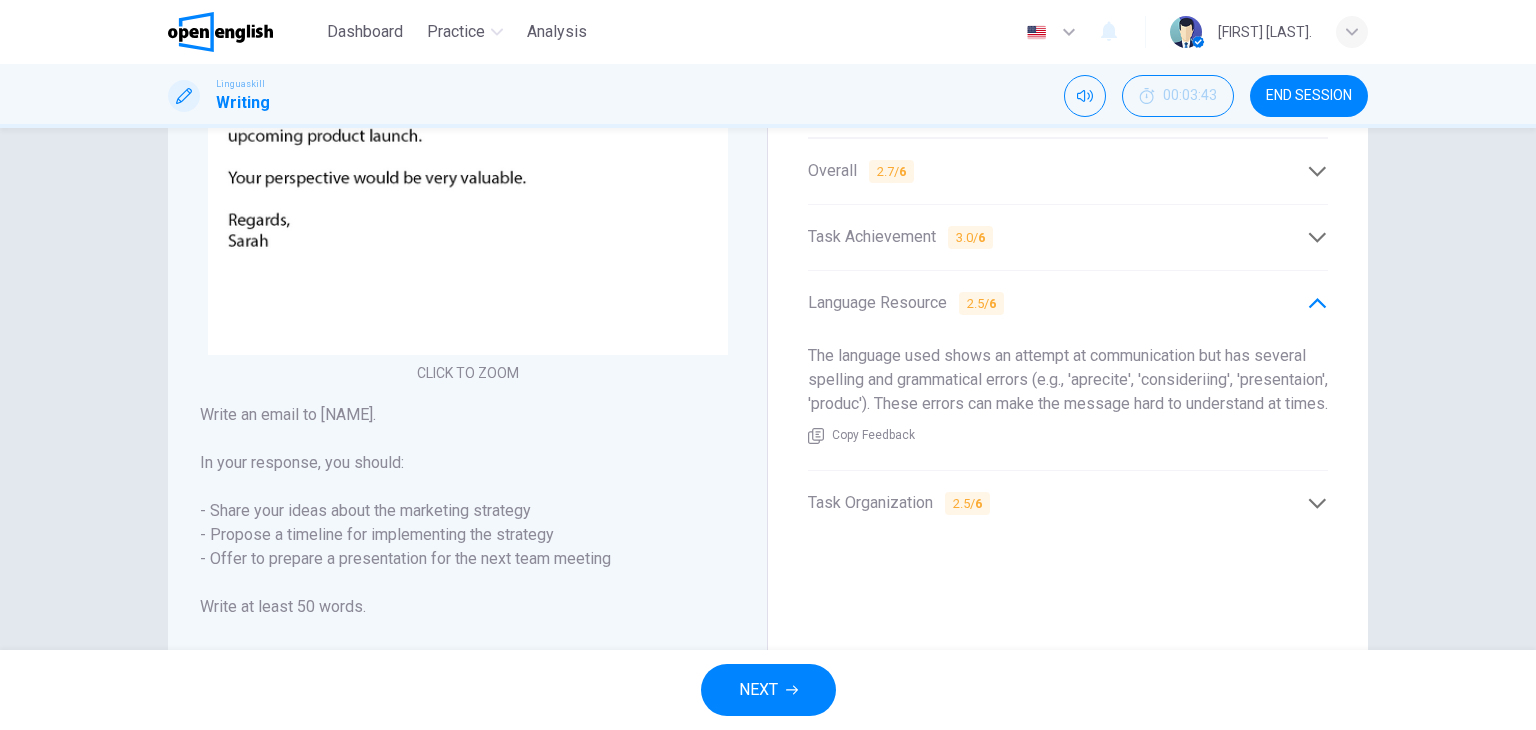 click at bounding box center (1317, 503) 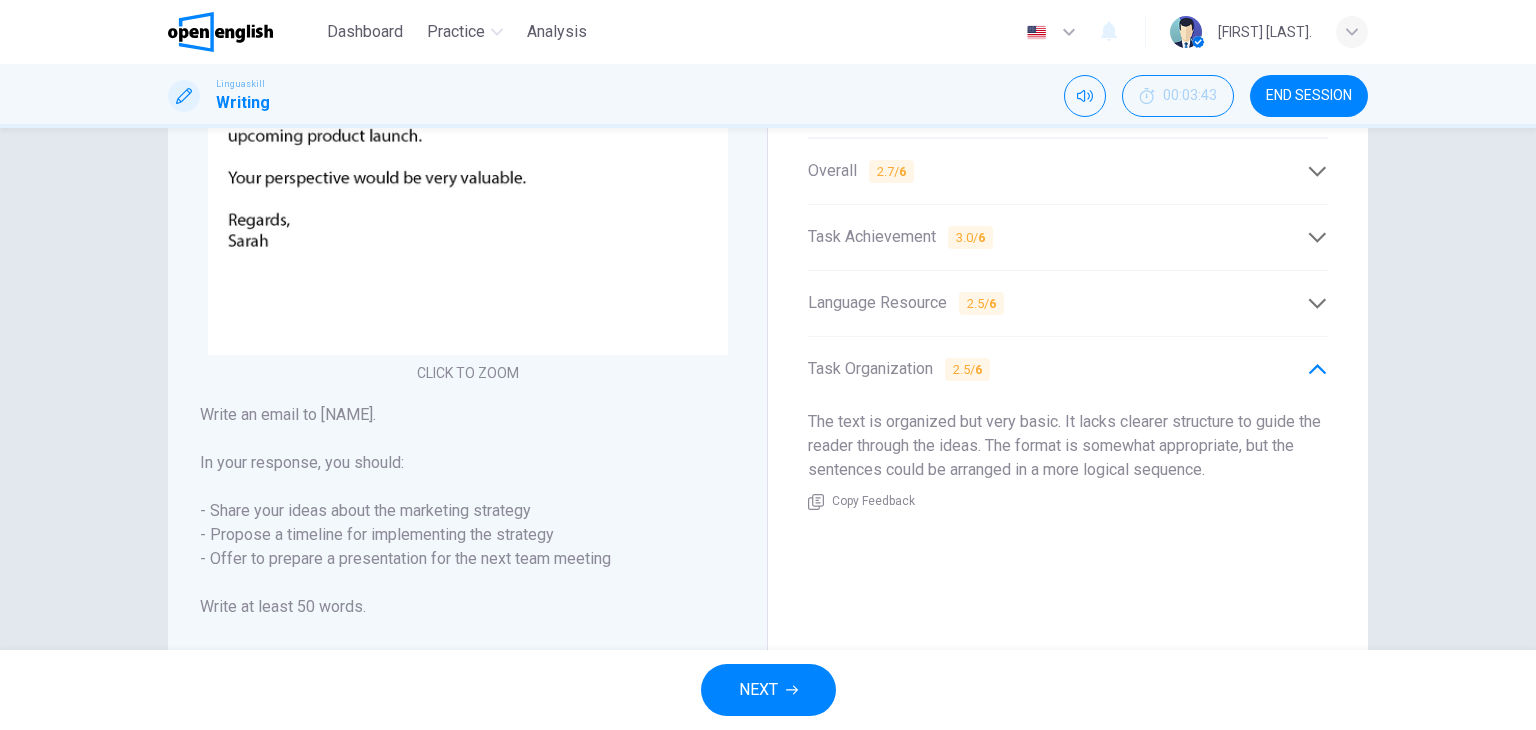 click on "END SESSION" at bounding box center [1309, 96] 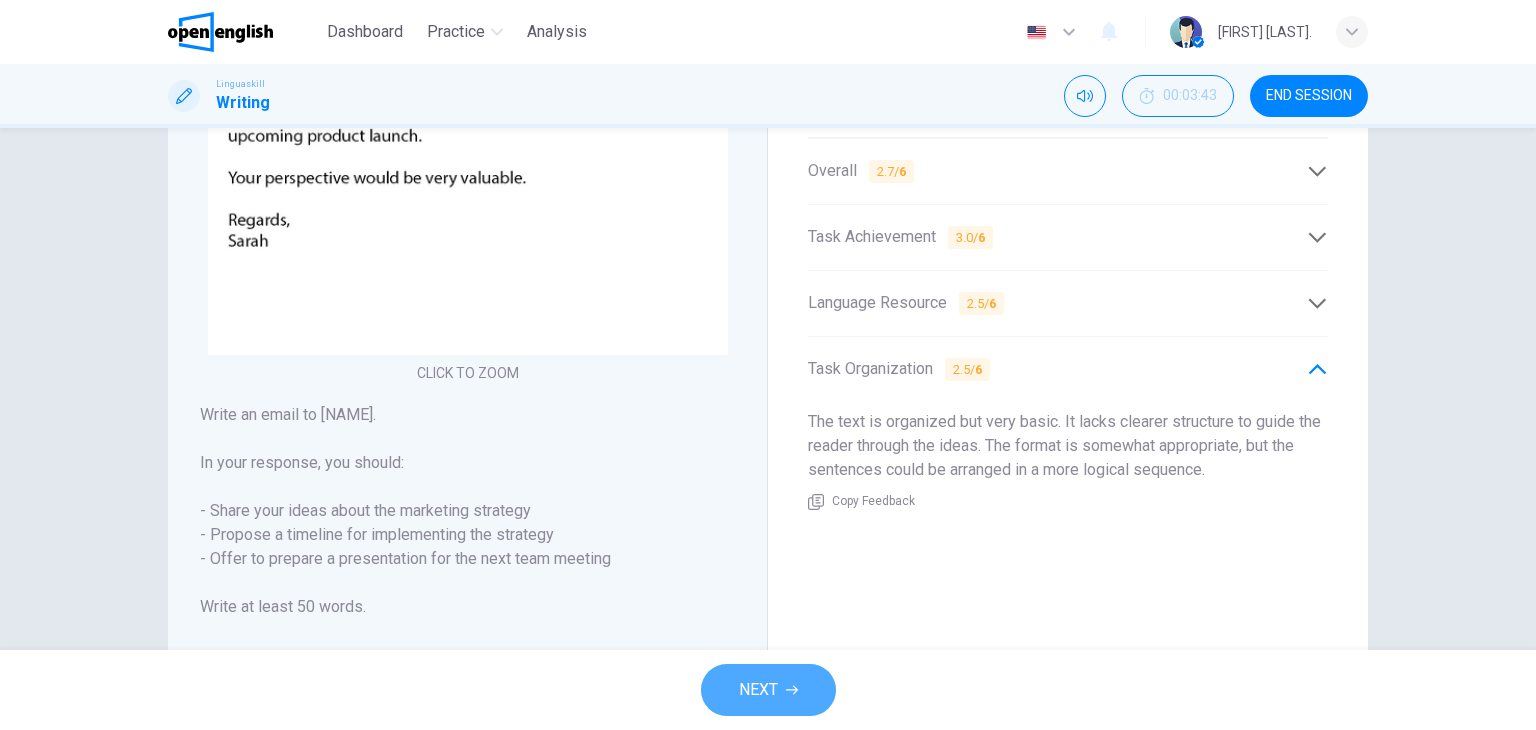 click on "NEXT" at bounding box center (758, 690) 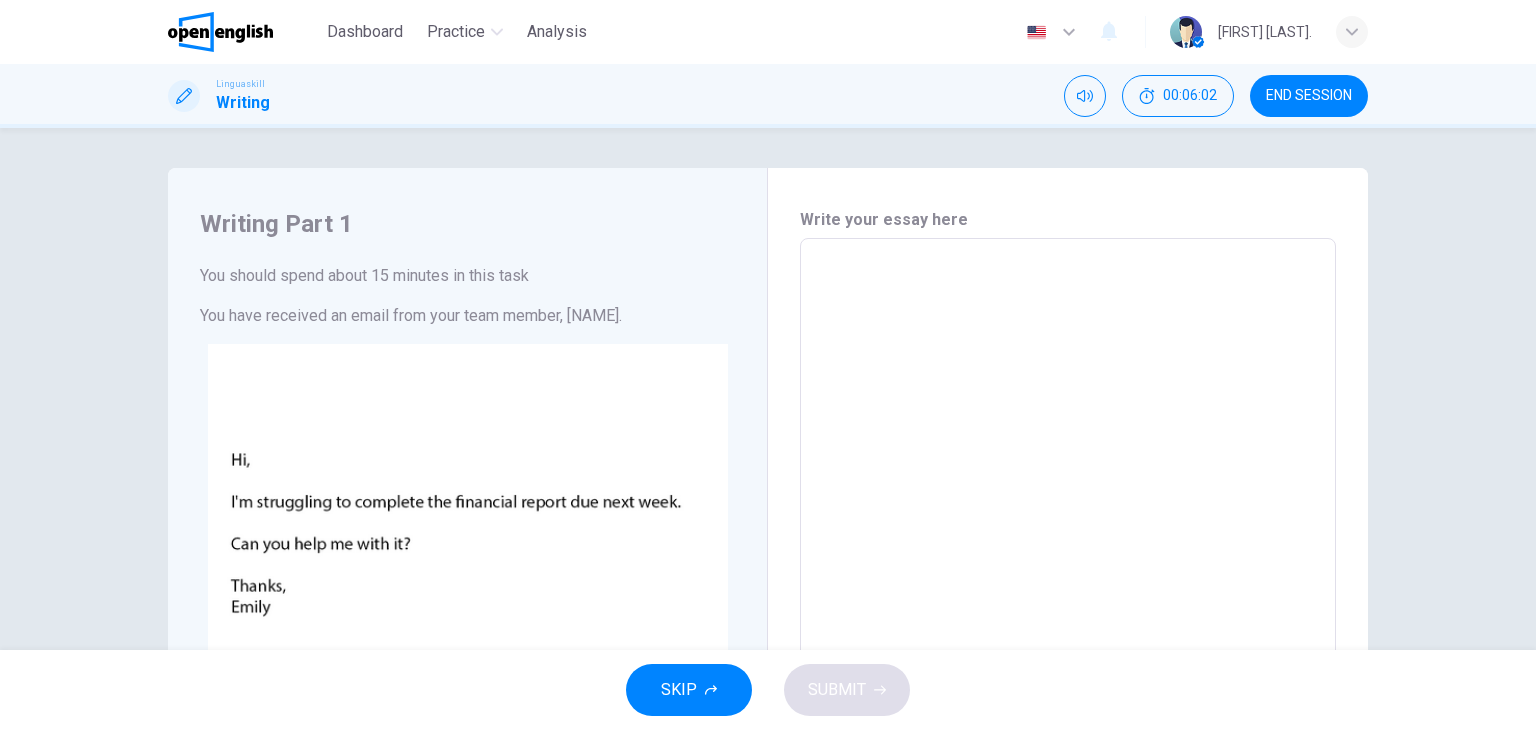 click at bounding box center (1068, 611) 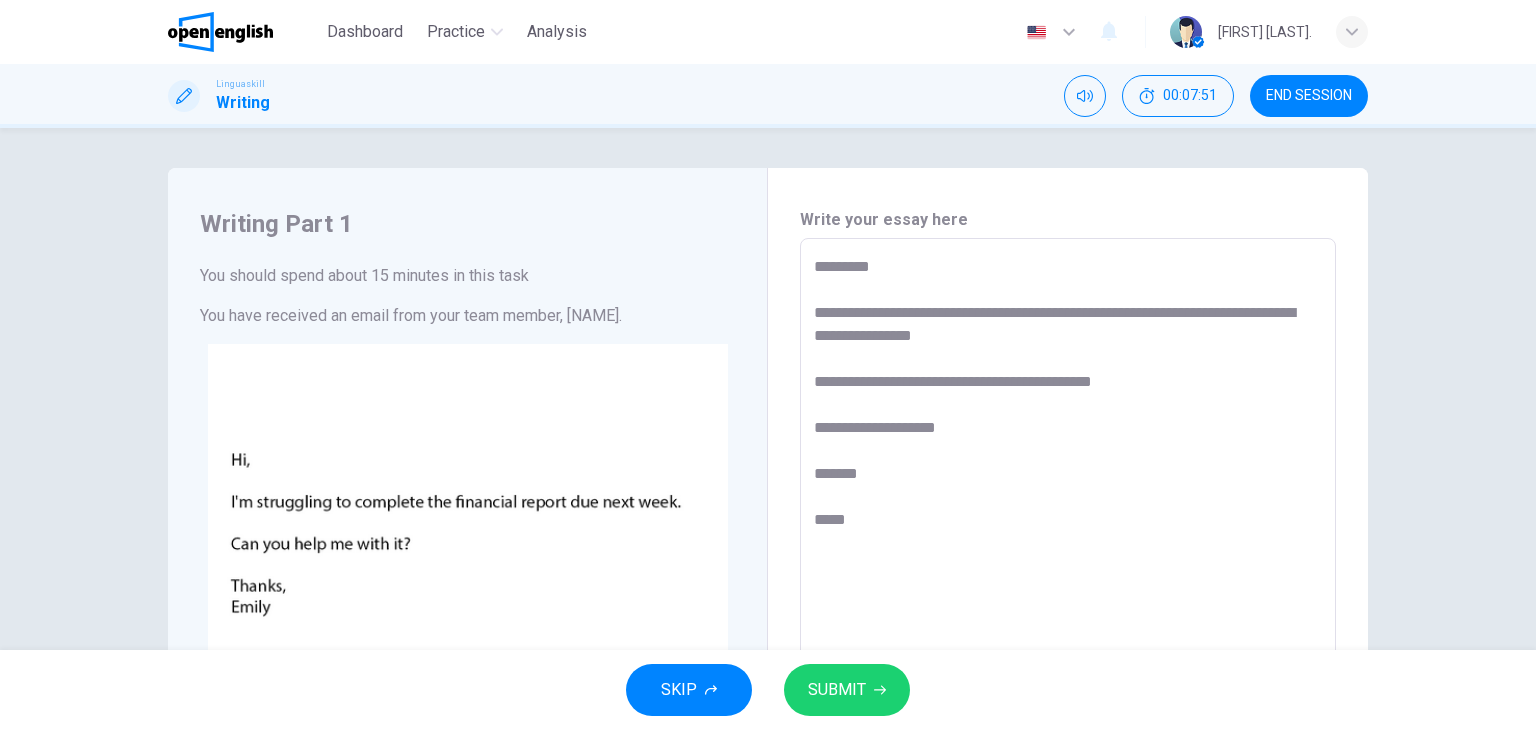 type on "**********" 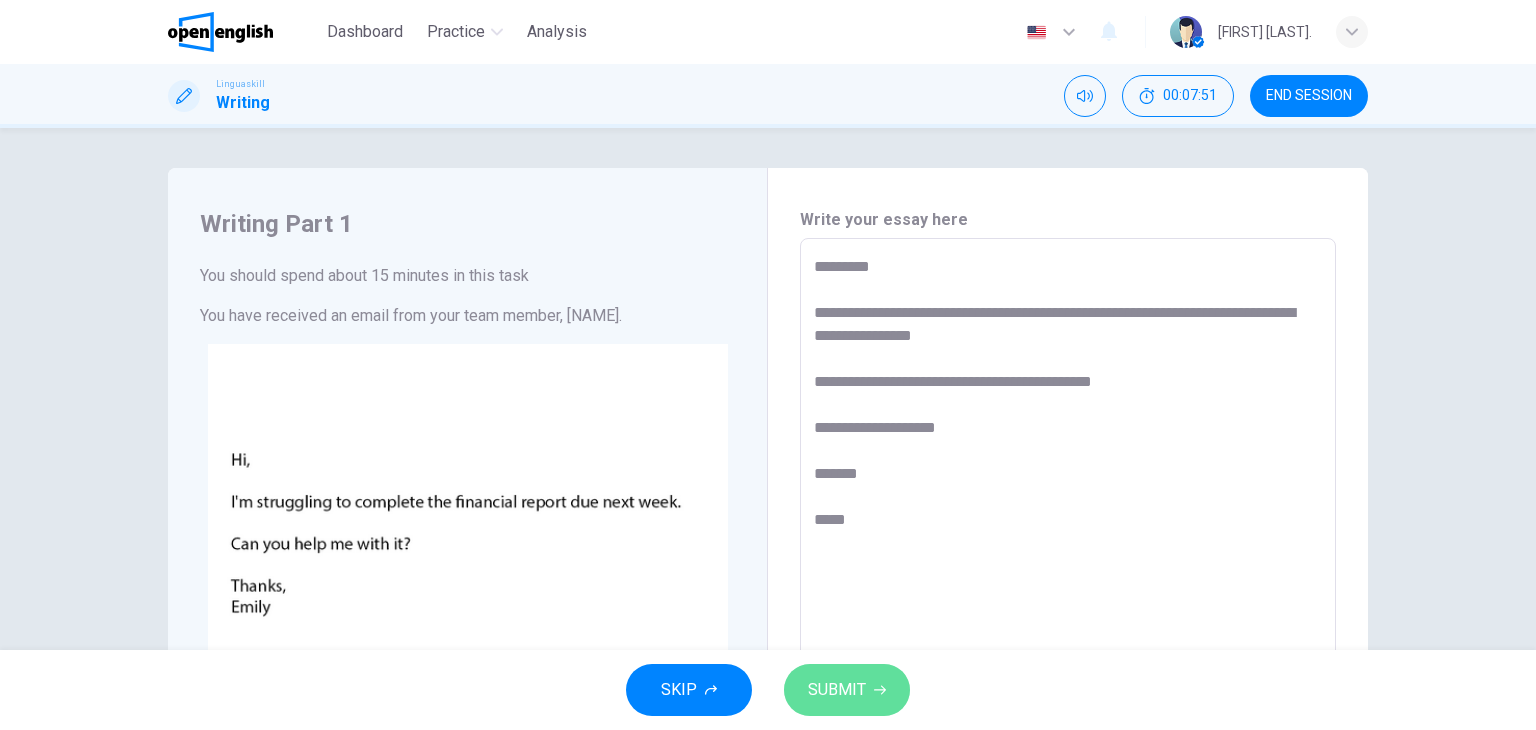 click on "SUBMIT" at bounding box center [837, 690] 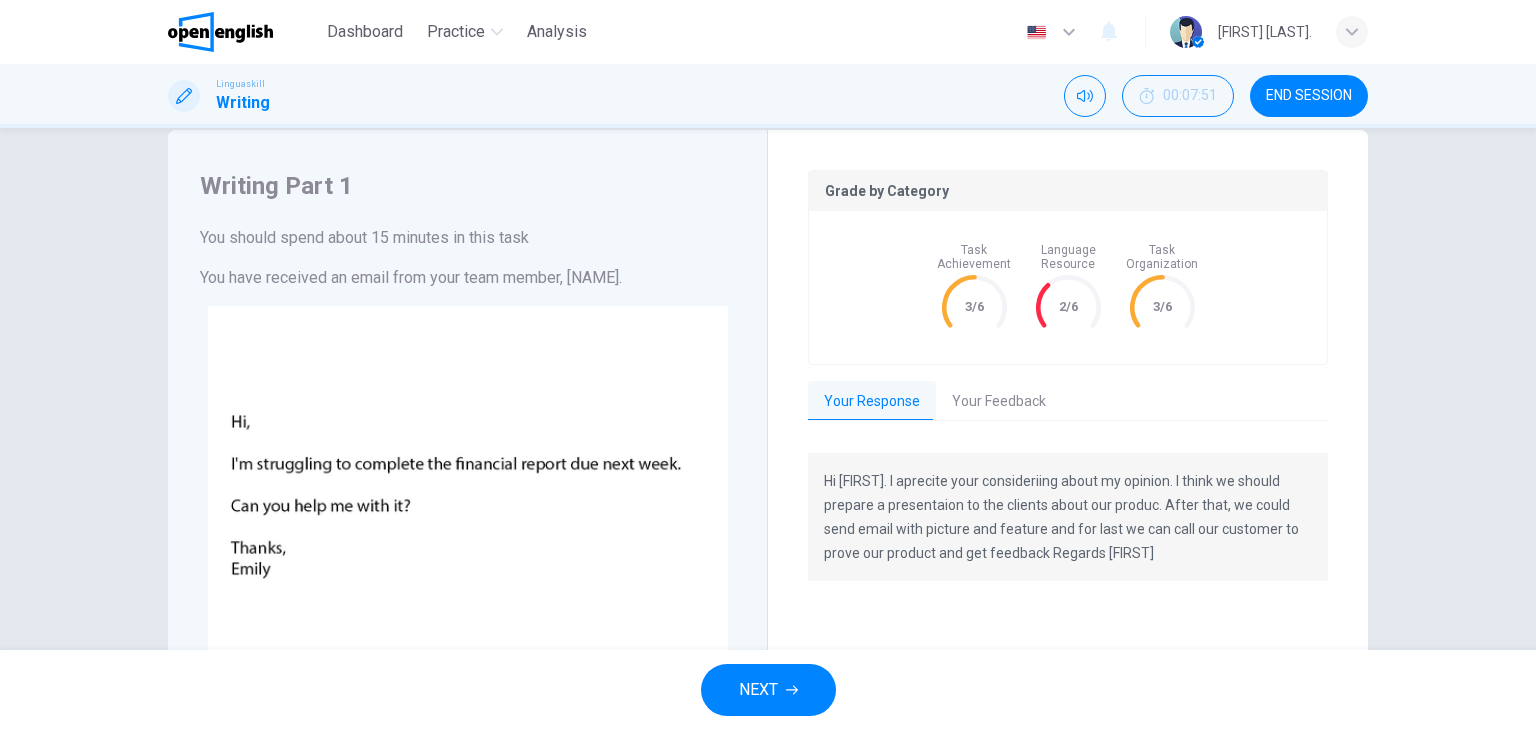 scroll, scrollTop: 23, scrollLeft: 0, axis: vertical 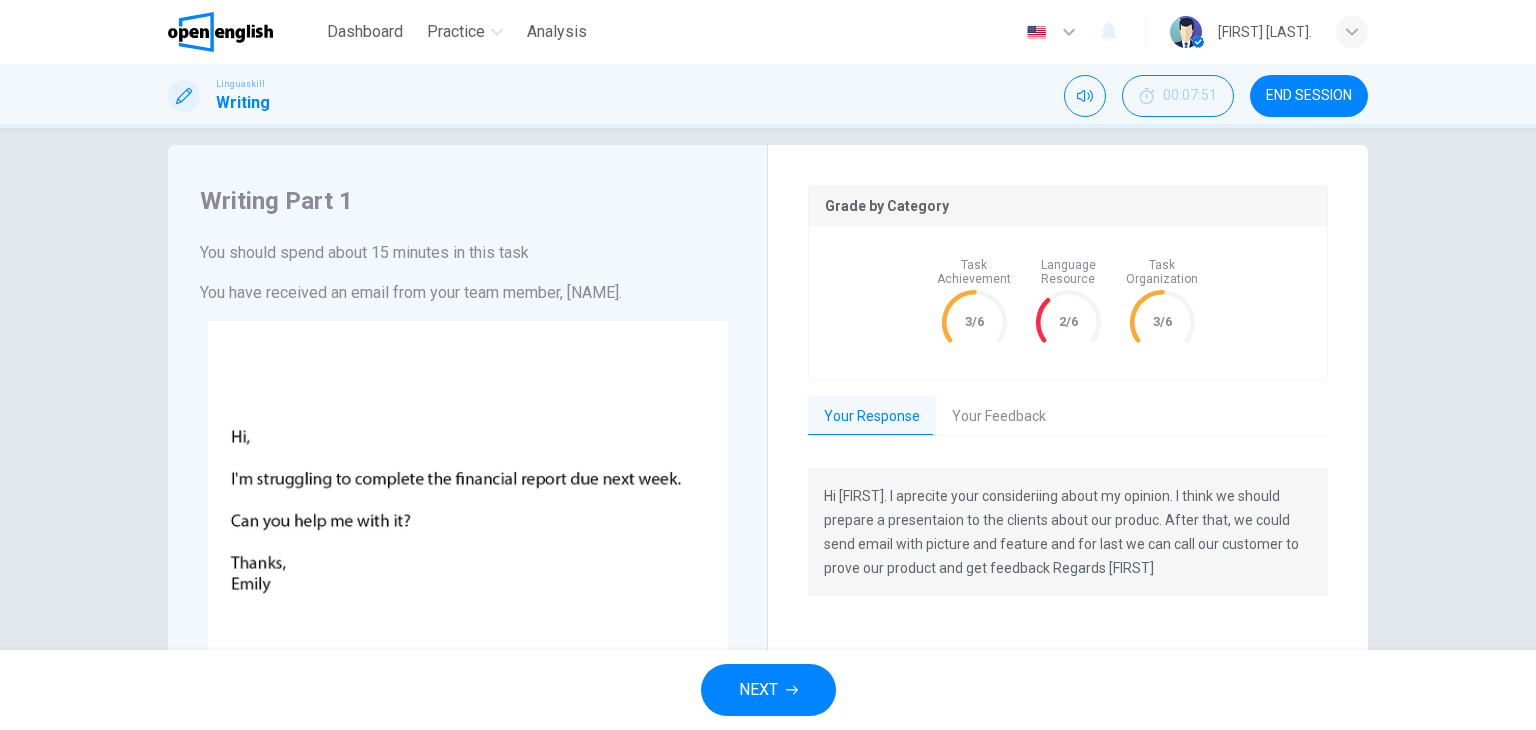 click on "Your Feedback" at bounding box center [999, 417] 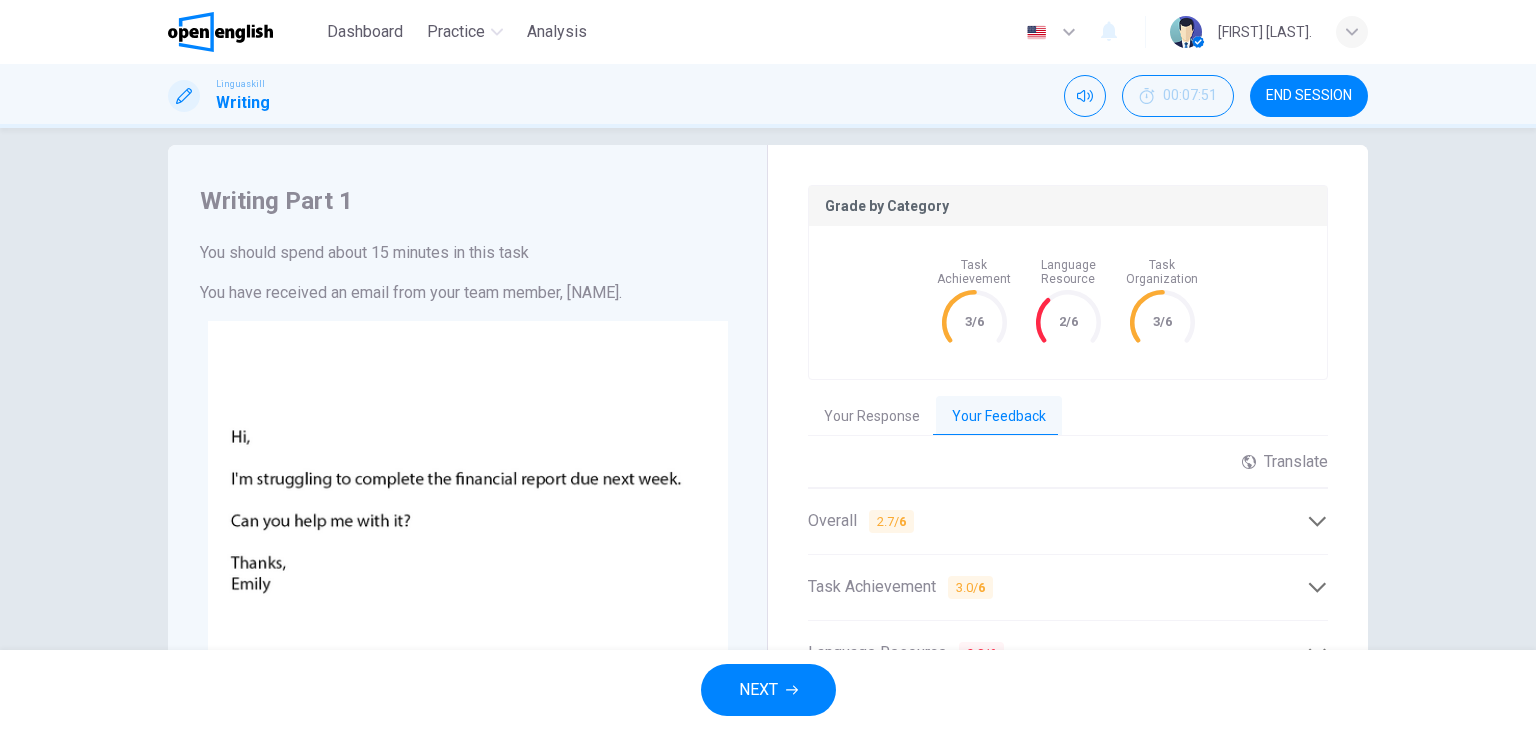 click at bounding box center [1317, 521] 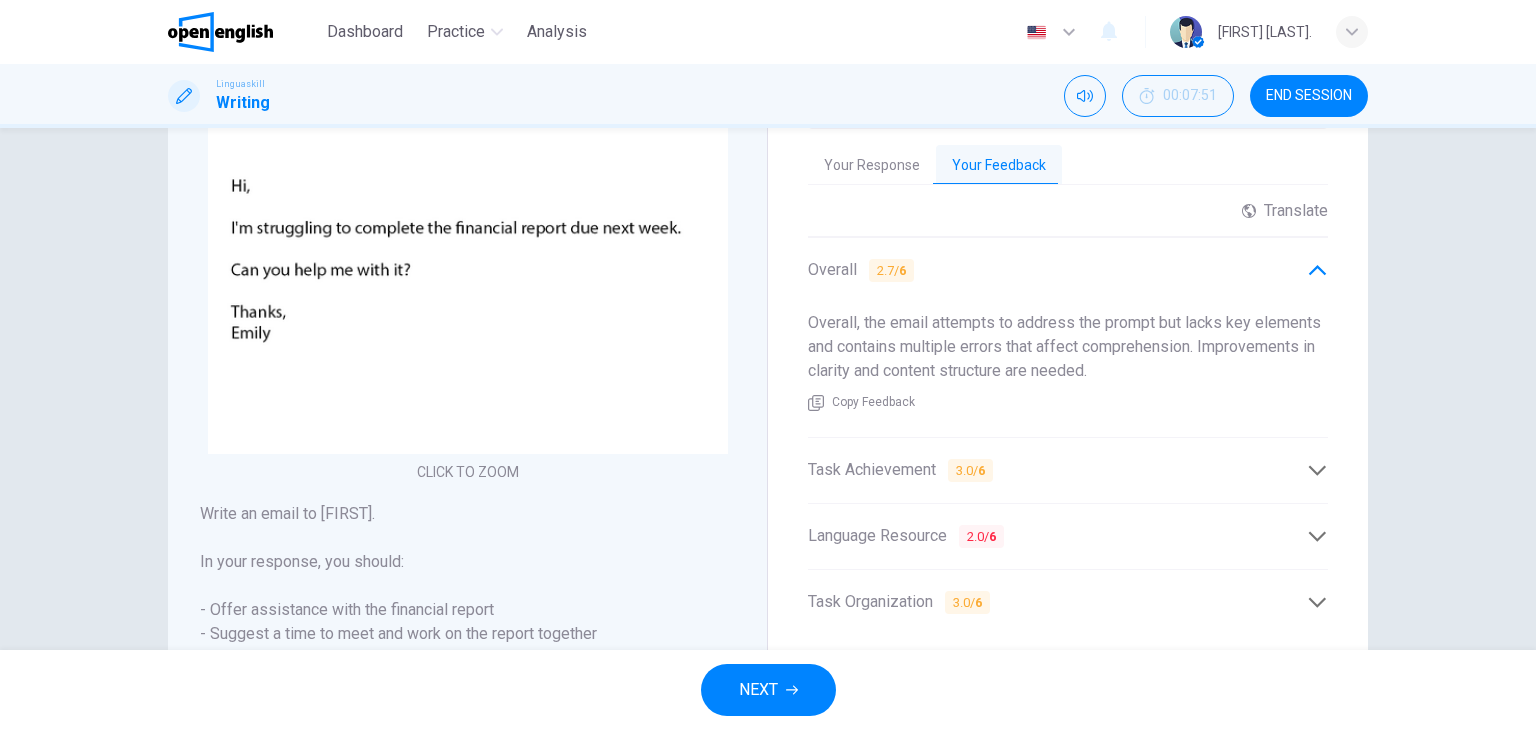 scroll, scrollTop: 276, scrollLeft: 0, axis: vertical 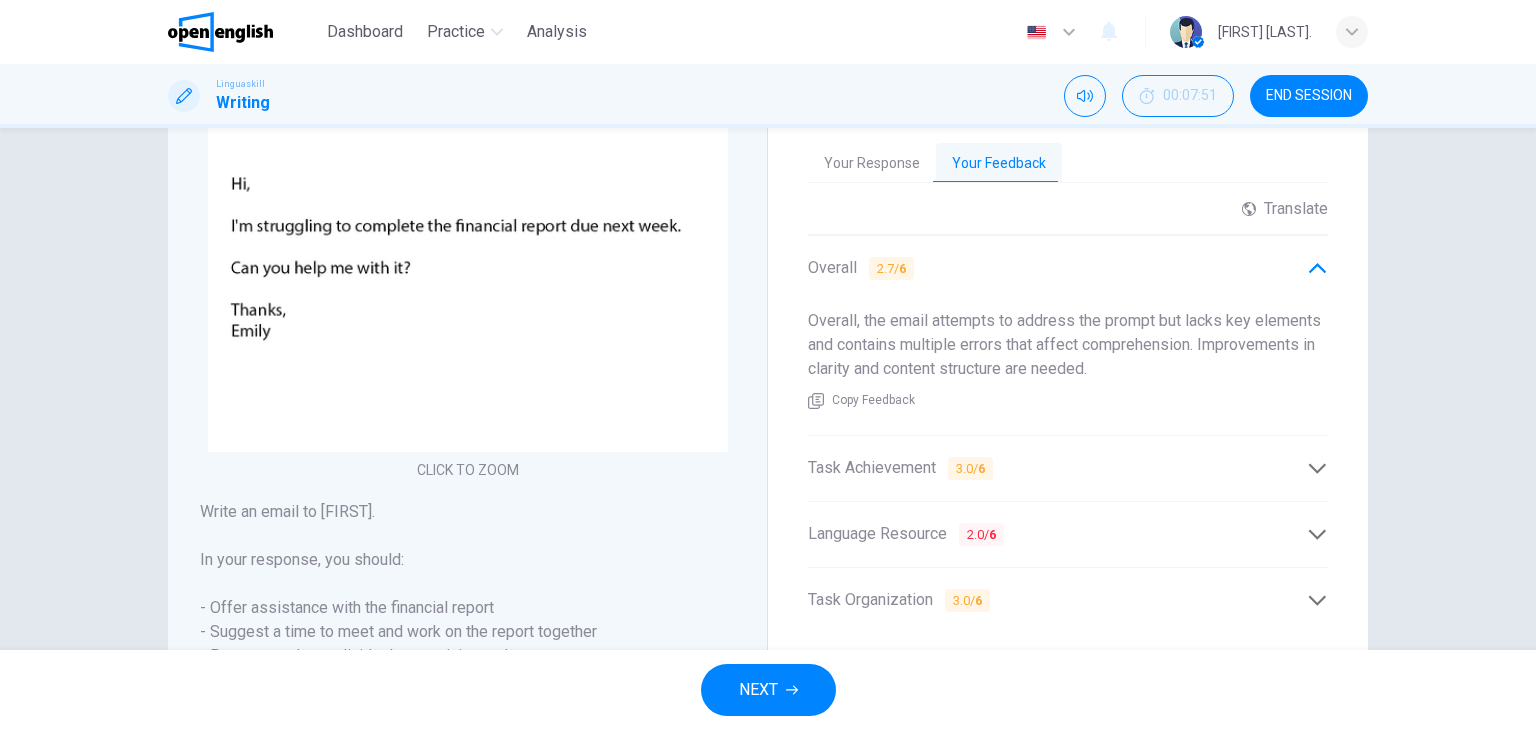 click at bounding box center (1317, 468) 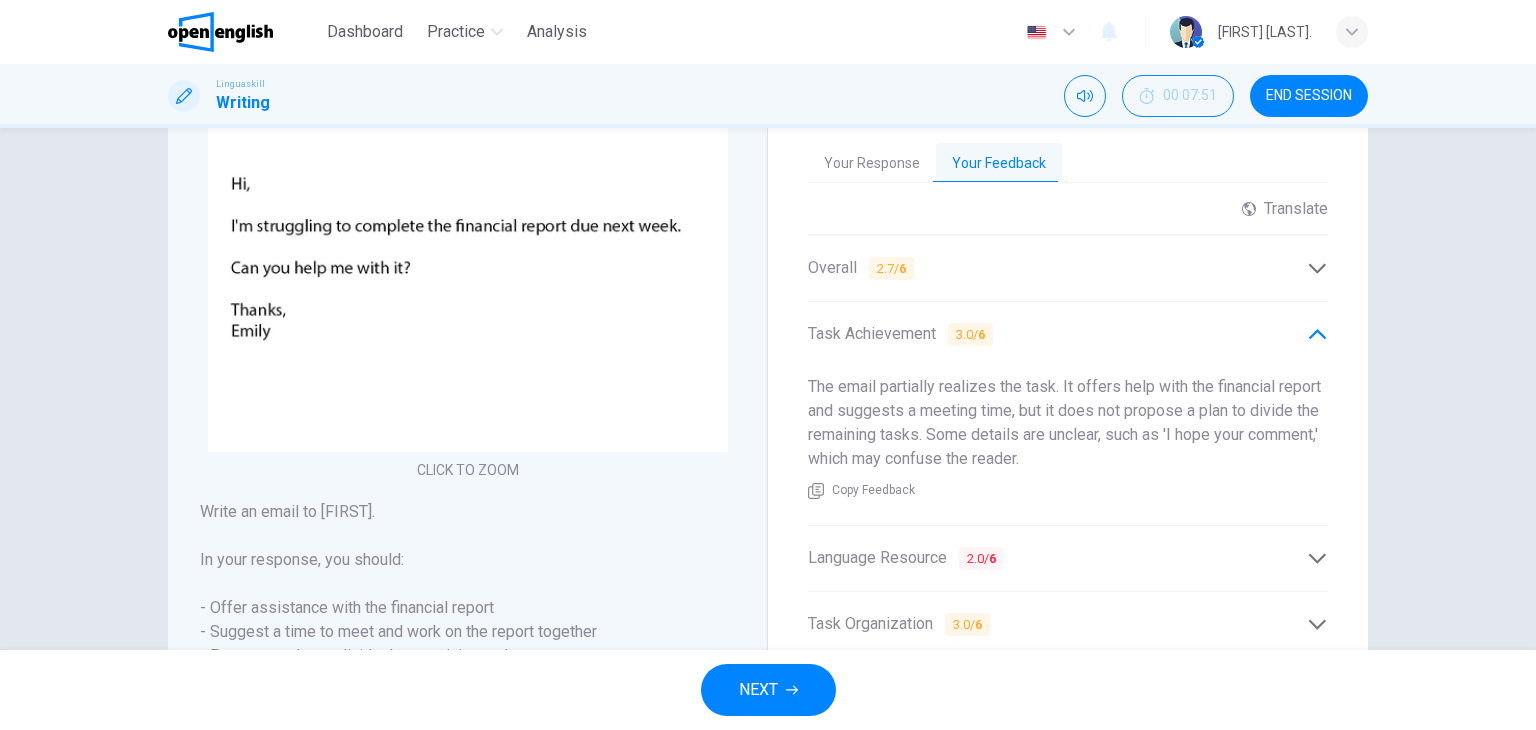 click at bounding box center [1317, 558] 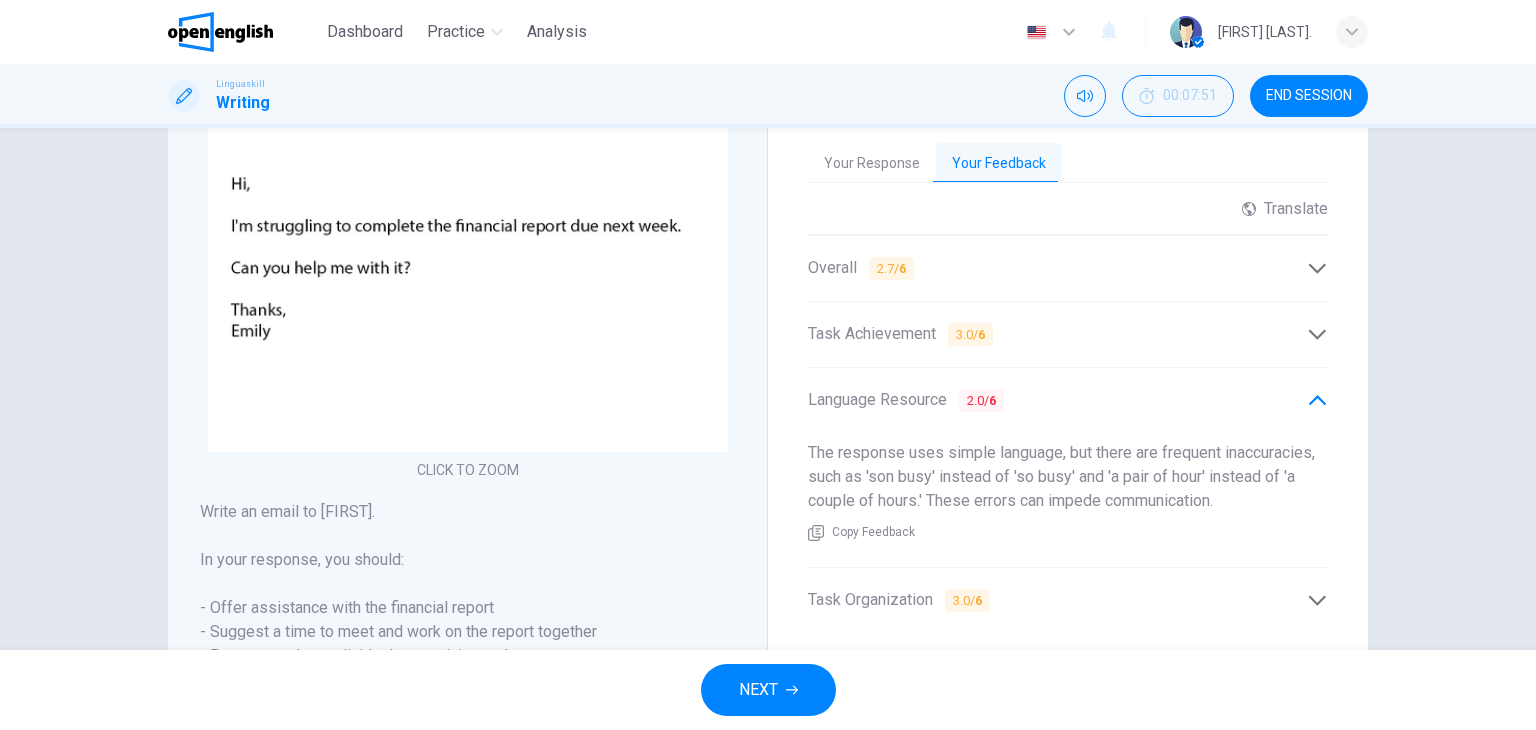 click at bounding box center (1317, 600) 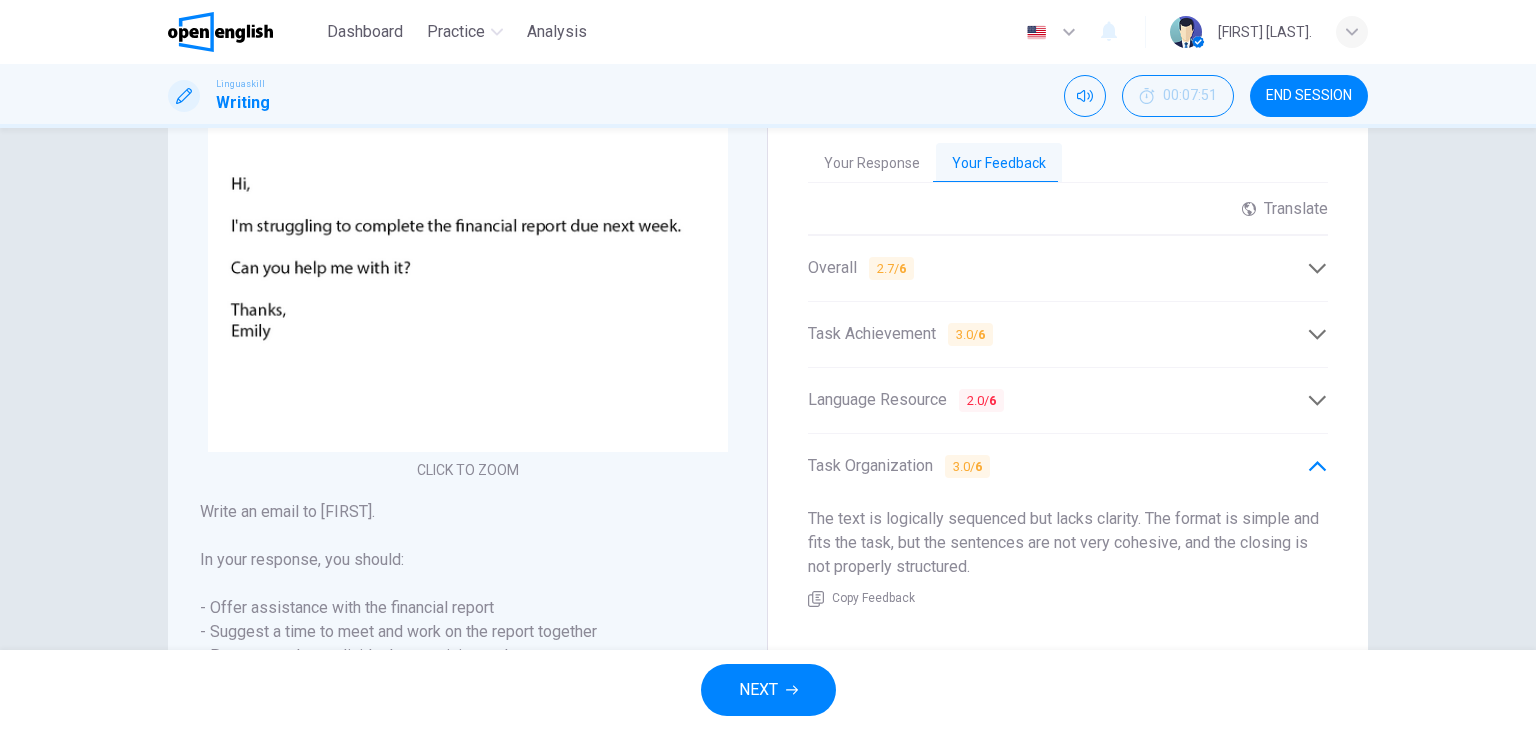 click at bounding box center (1317, 400) 